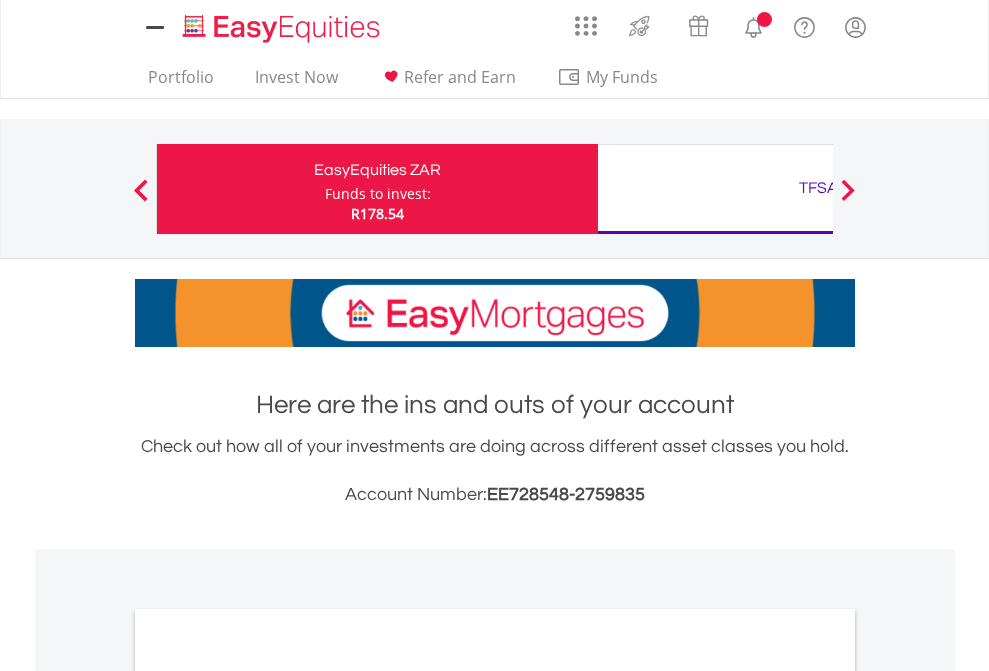 scroll, scrollTop: 0, scrollLeft: 0, axis: both 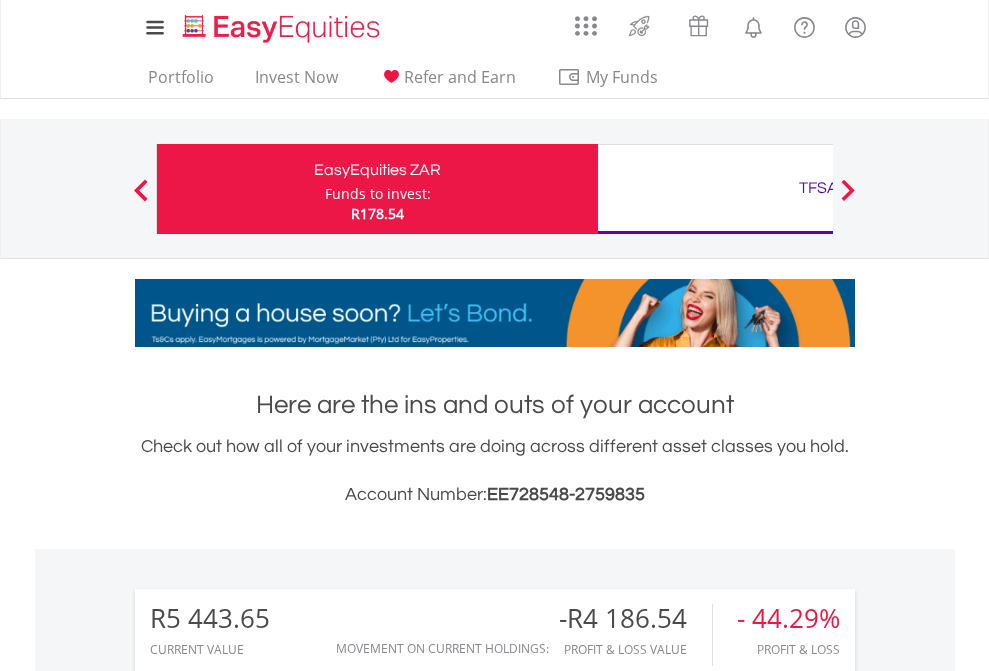 click on "Funds to invest:" at bounding box center [378, 194] 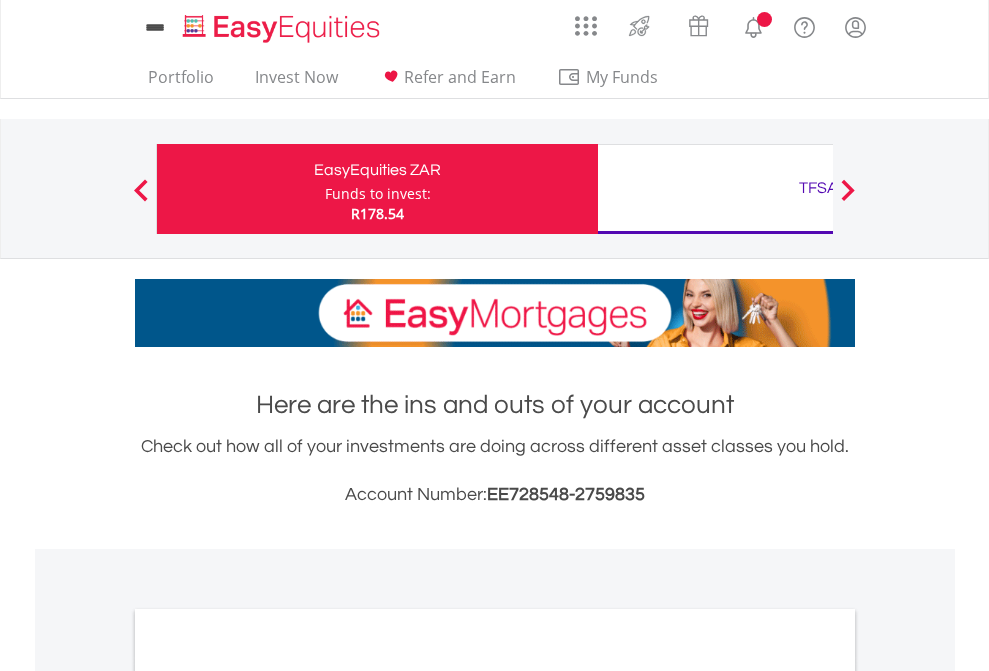 scroll, scrollTop: 0, scrollLeft: 0, axis: both 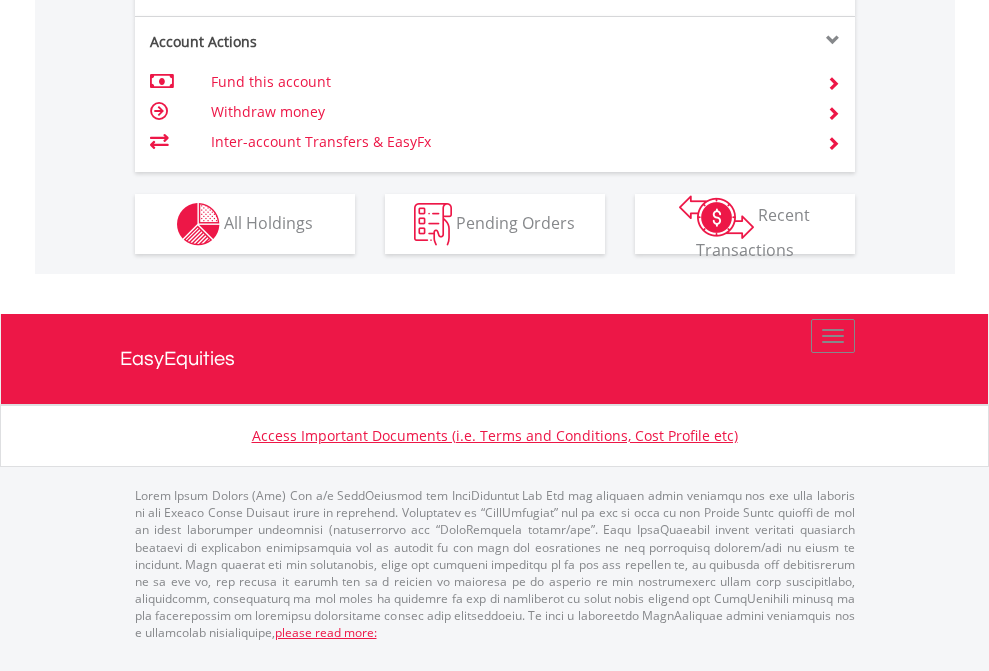 click on "Investment types" at bounding box center (706, -337) 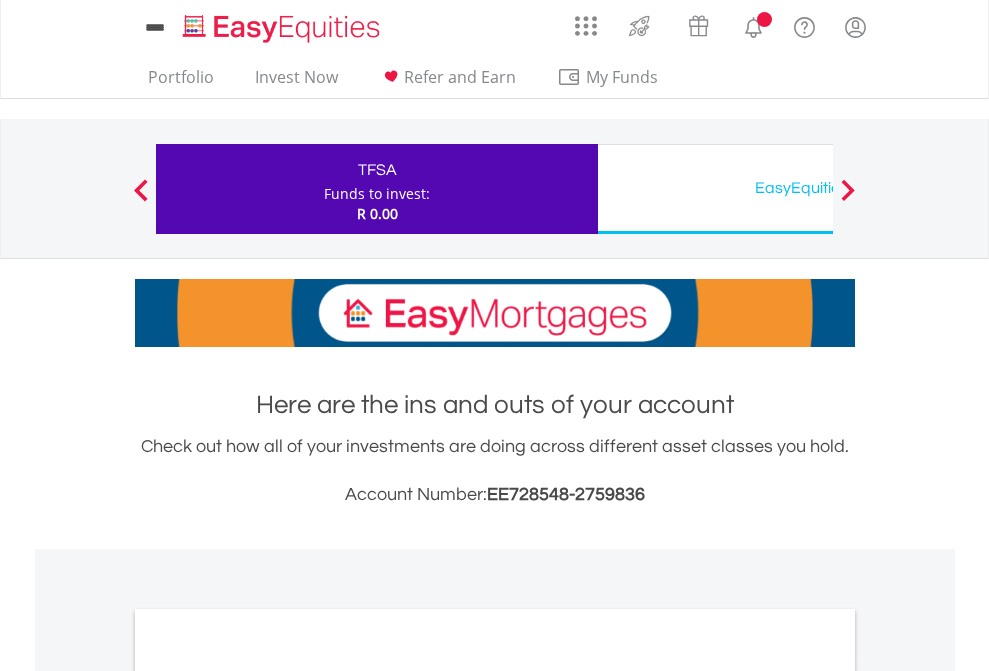 scroll, scrollTop: 0, scrollLeft: 0, axis: both 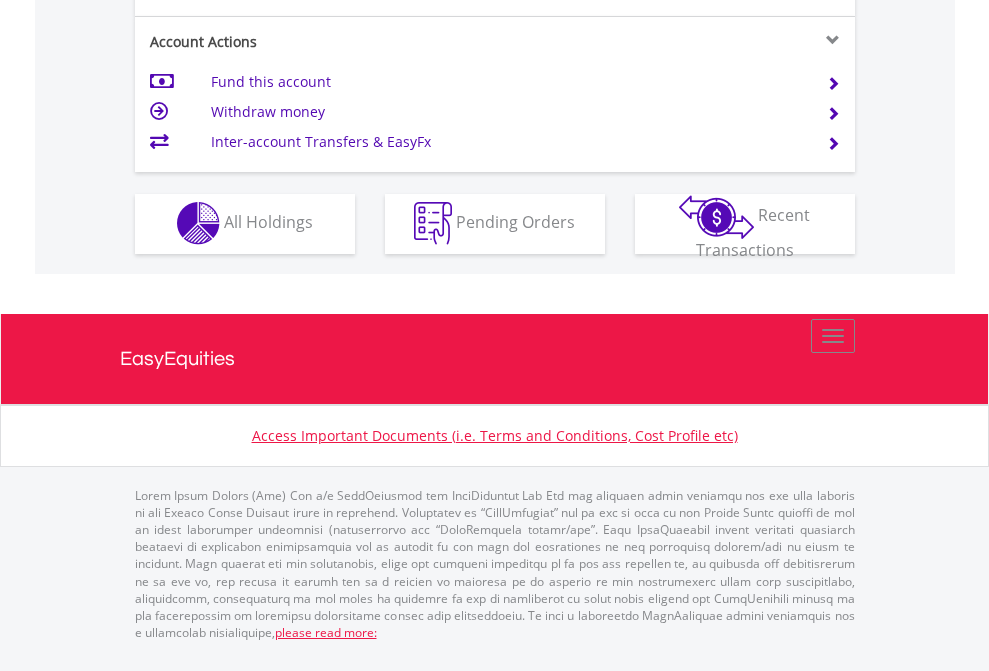 click on "Investment types" at bounding box center [706, -353] 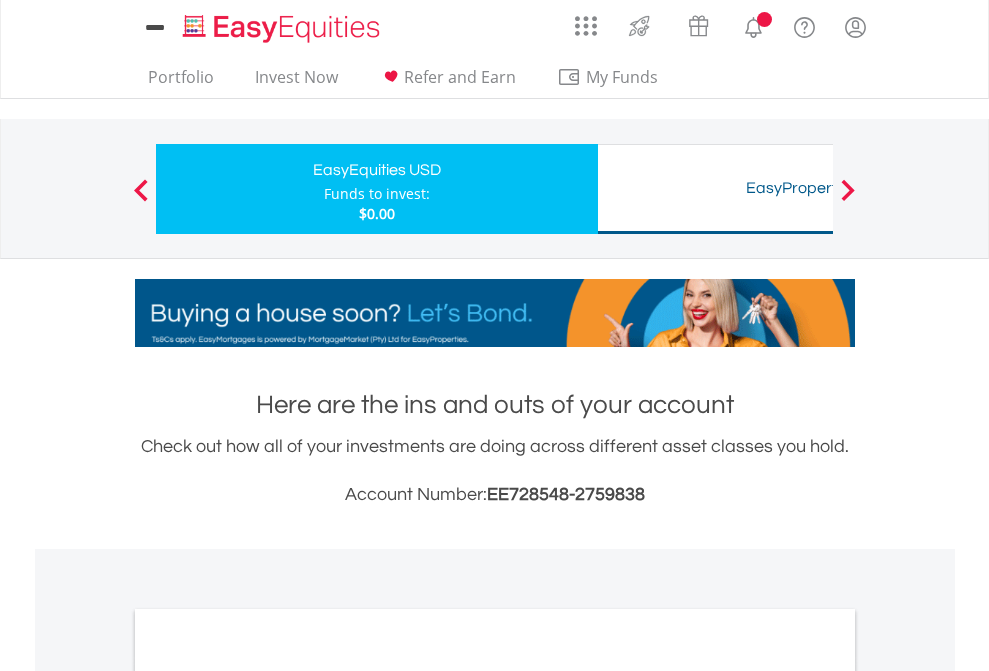 scroll, scrollTop: 0, scrollLeft: 0, axis: both 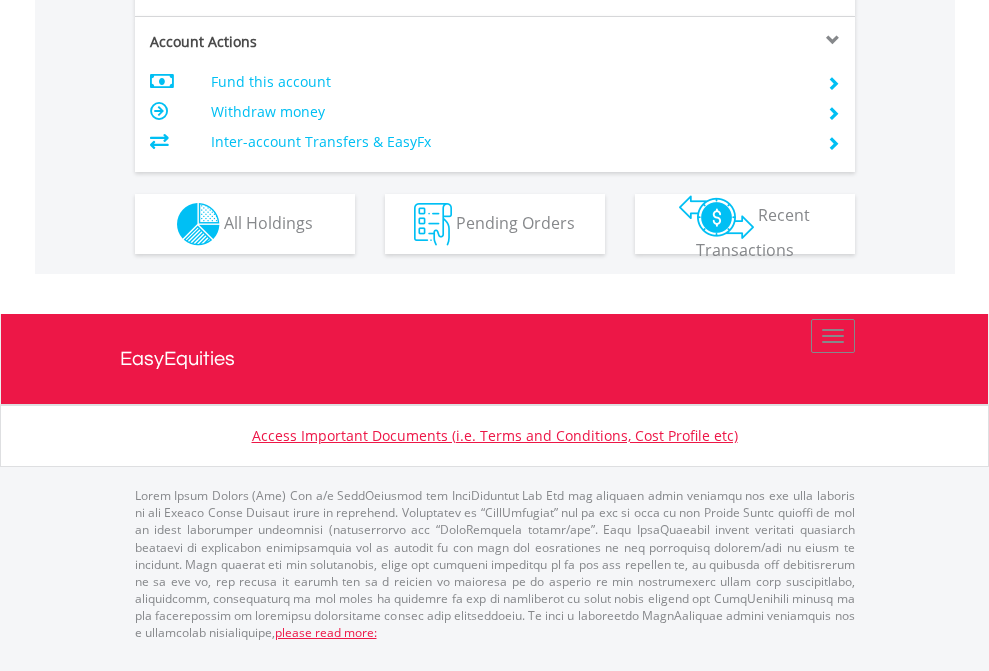 click on "Investment types" at bounding box center [706, -337] 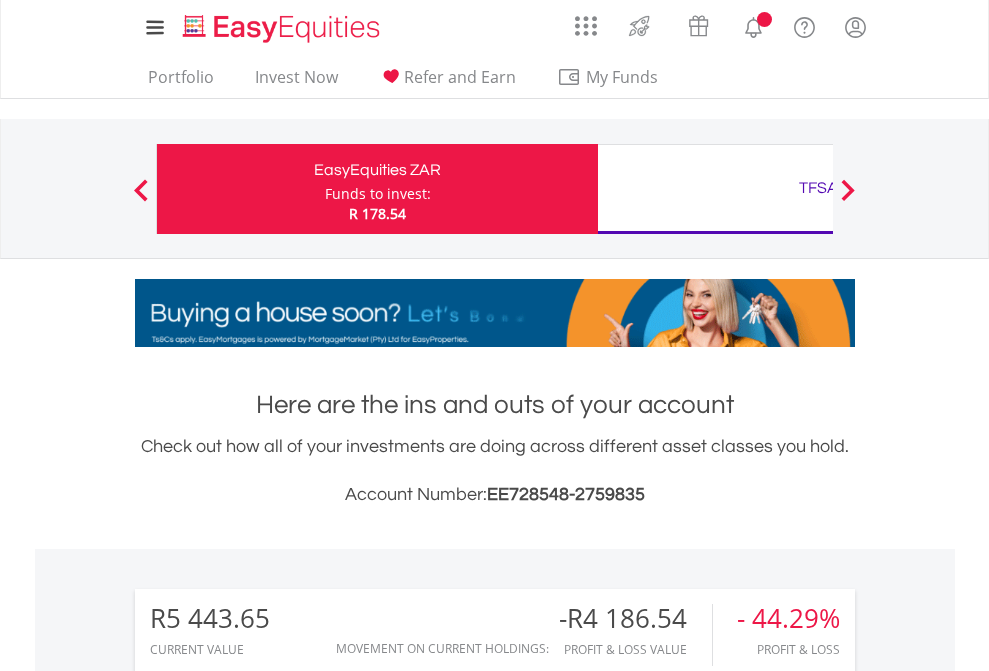 scroll, scrollTop: 0, scrollLeft: 0, axis: both 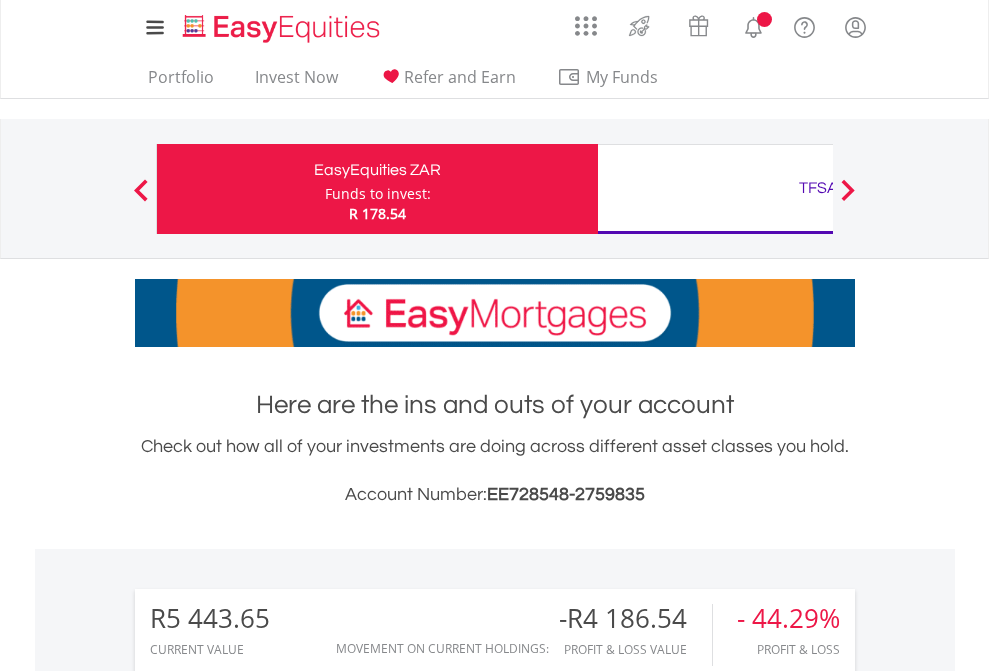 click on "All Holdings" at bounding box center [268, 1466] 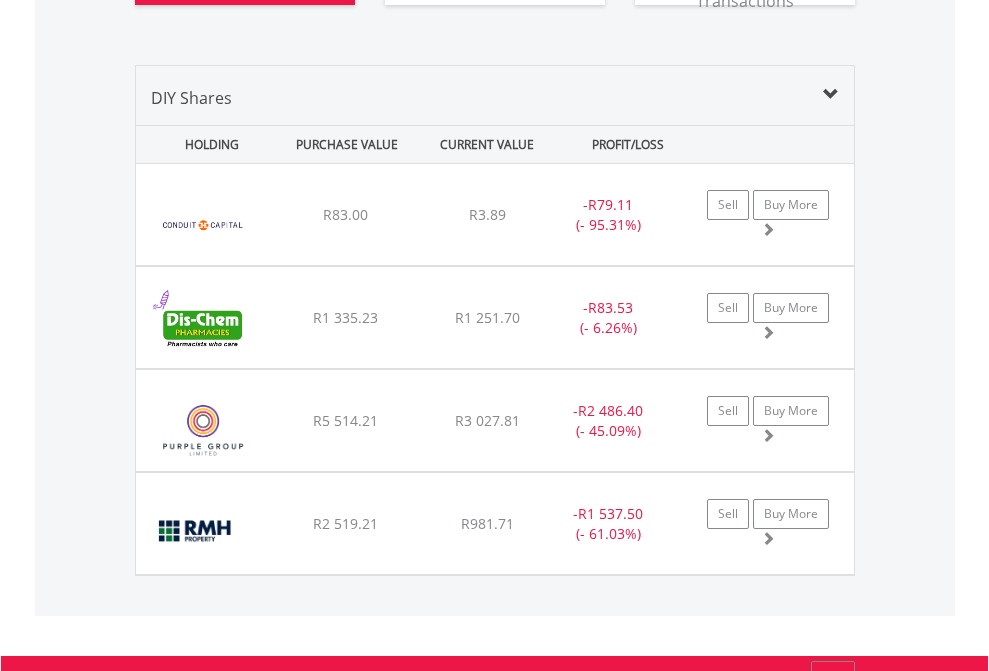 scroll, scrollTop: 2224, scrollLeft: 0, axis: vertical 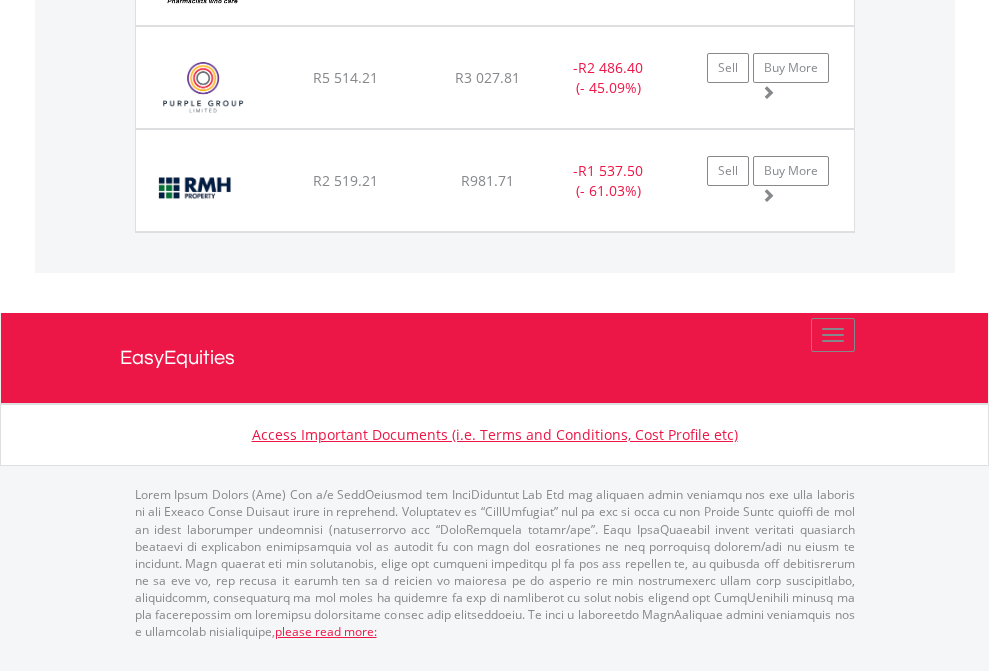 click on "TFSA" at bounding box center (818, -1648) 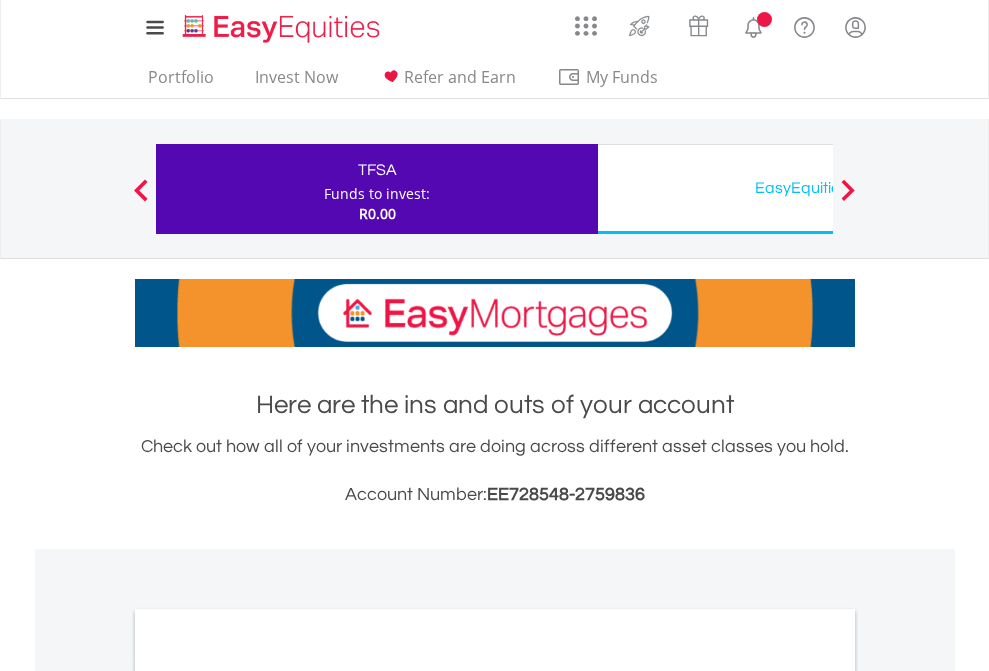 scroll, scrollTop: 1202, scrollLeft: 0, axis: vertical 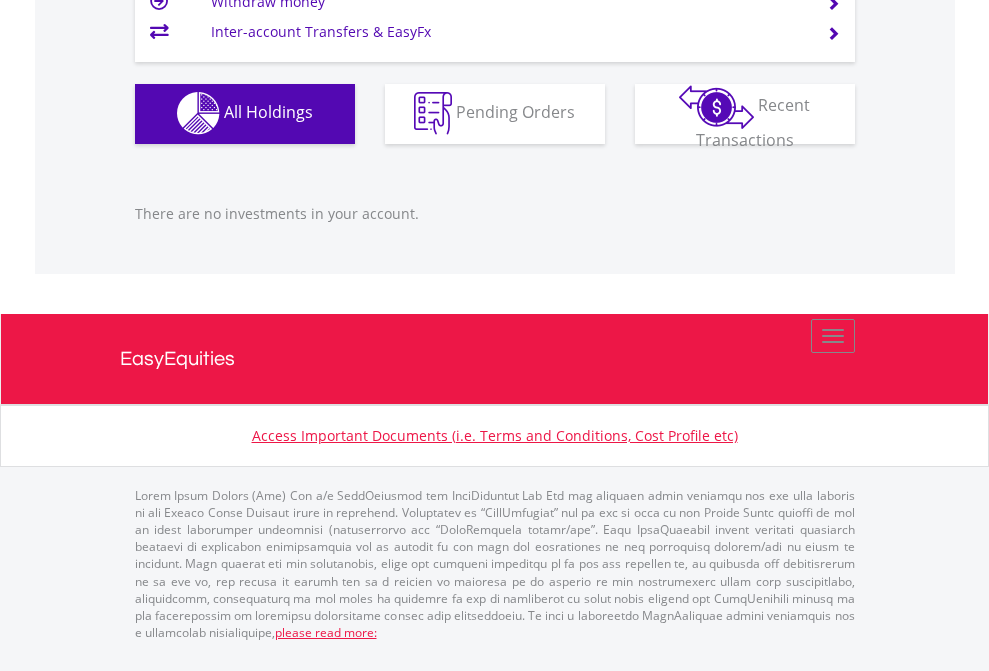 click on "EasyEquities USD" at bounding box center [818, -1142] 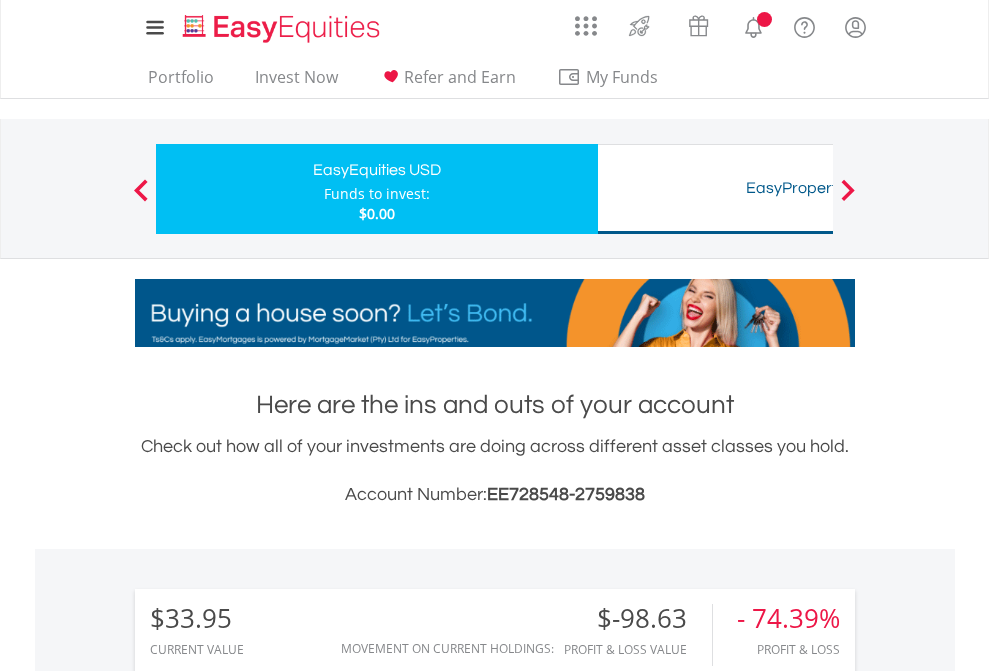 scroll, scrollTop: 0, scrollLeft: 0, axis: both 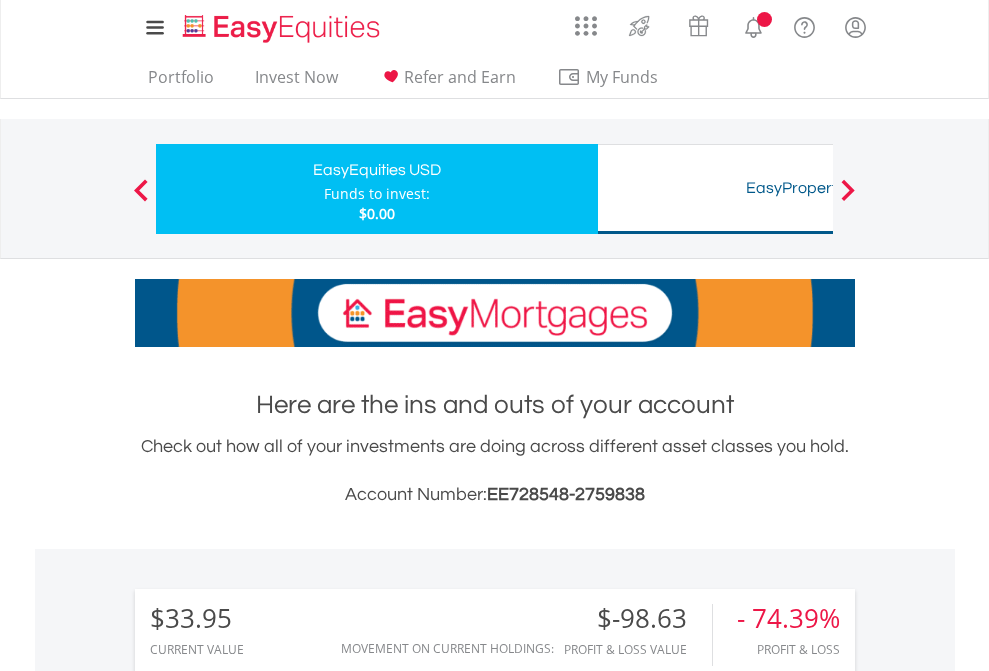click on "All Holdings" at bounding box center [268, 1466] 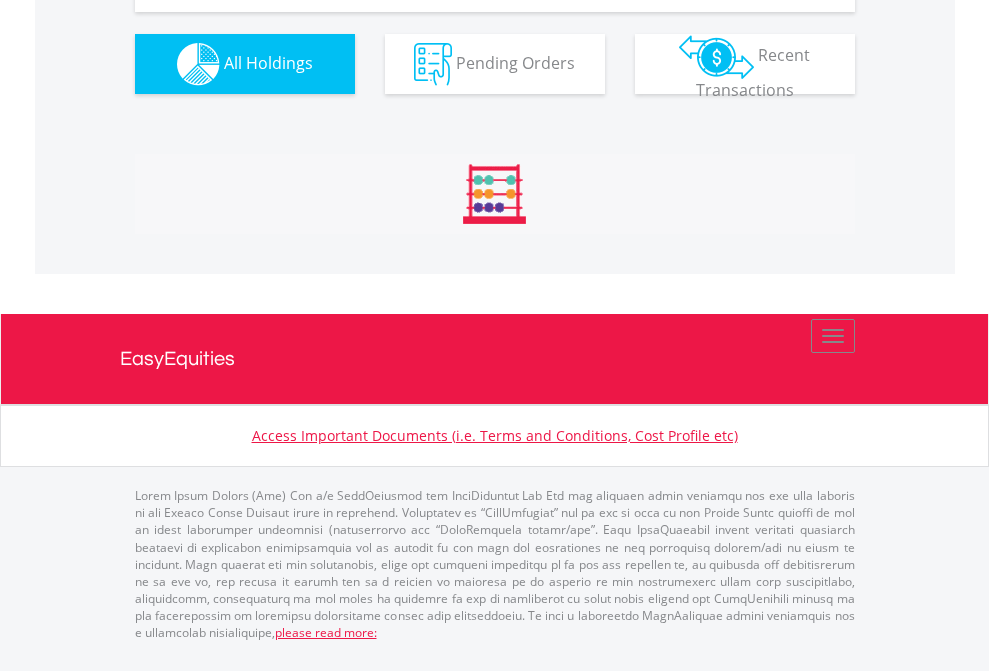 scroll, scrollTop: 2224, scrollLeft: 0, axis: vertical 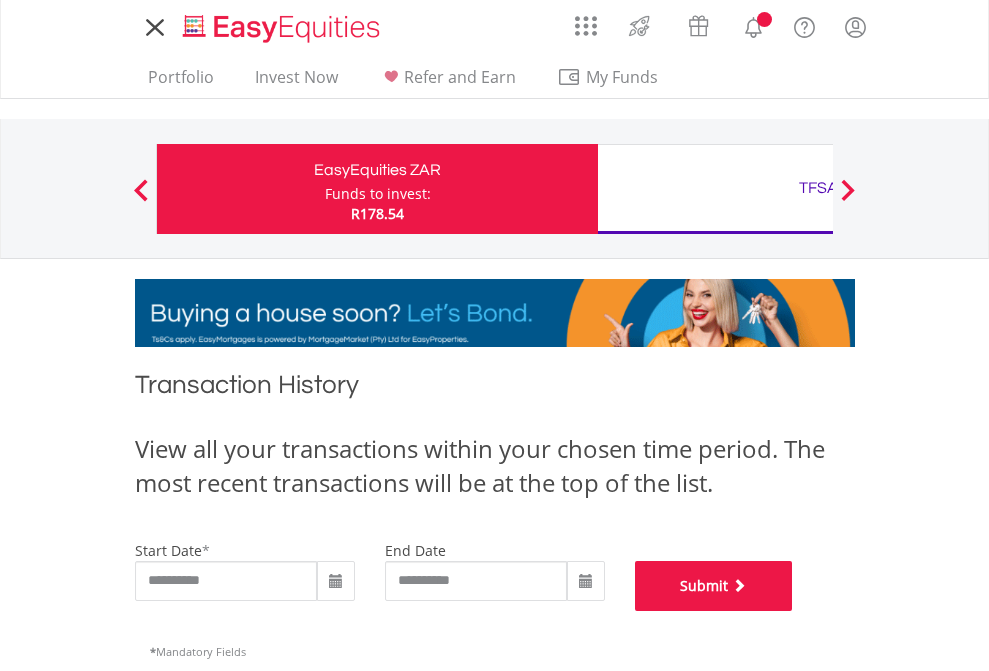 click on "Submit" at bounding box center (714, 586) 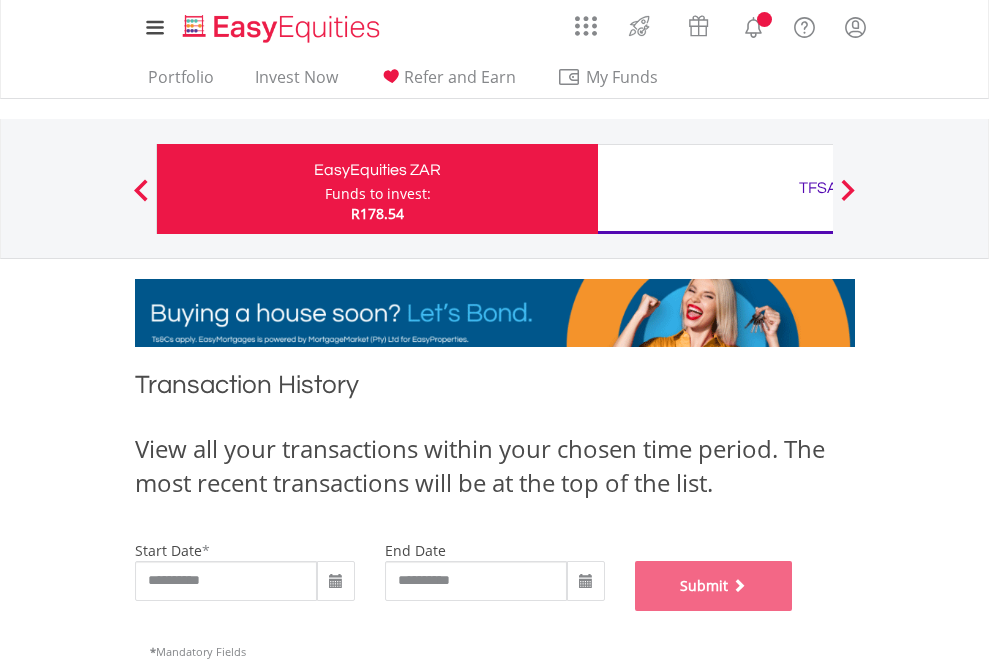 scroll, scrollTop: 811, scrollLeft: 0, axis: vertical 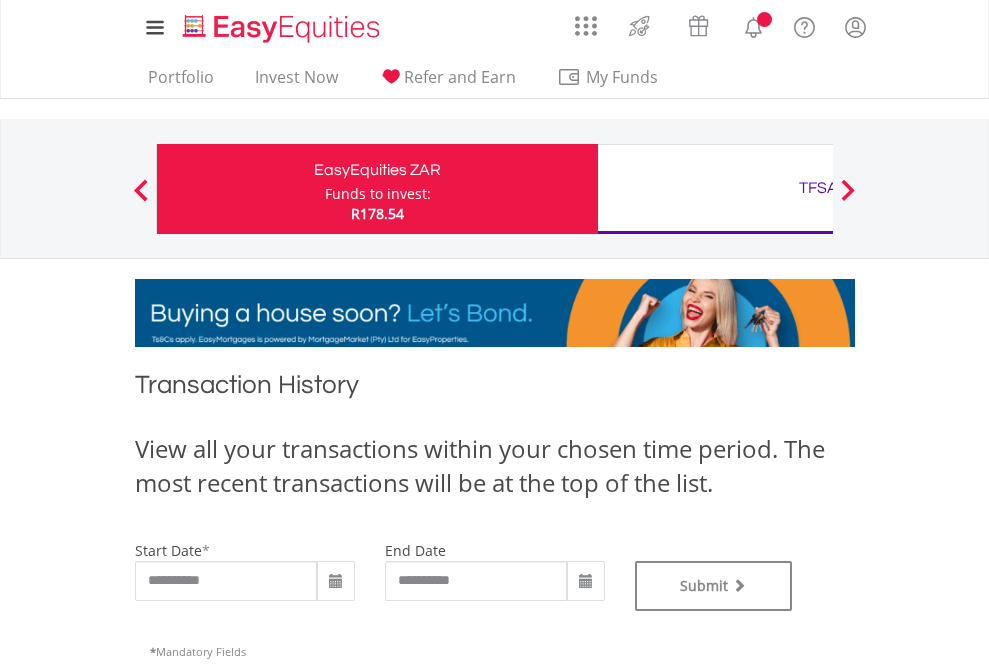 click on "TFSA" at bounding box center (818, 188) 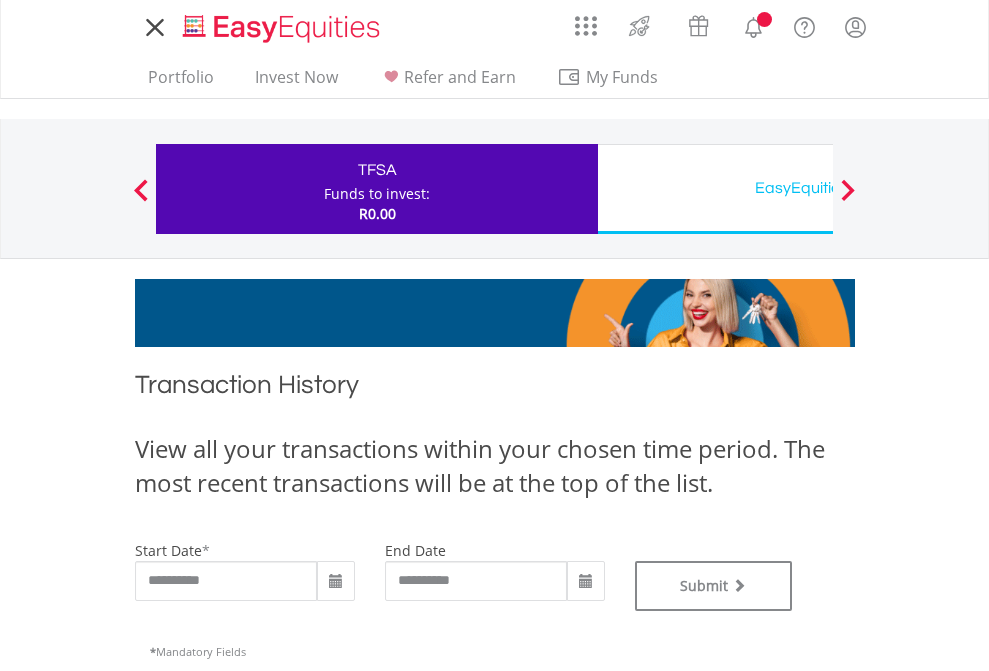 scroll, scrollTop: 0, scrollLeft: 0, axis: both 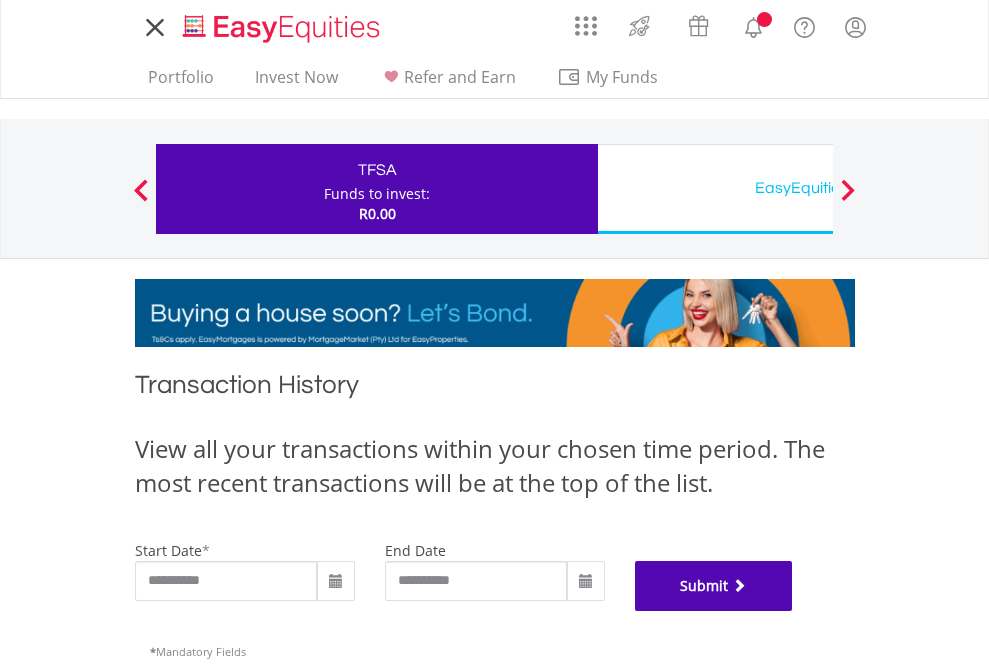 click on "Submit" at bounding box center (714, 586) 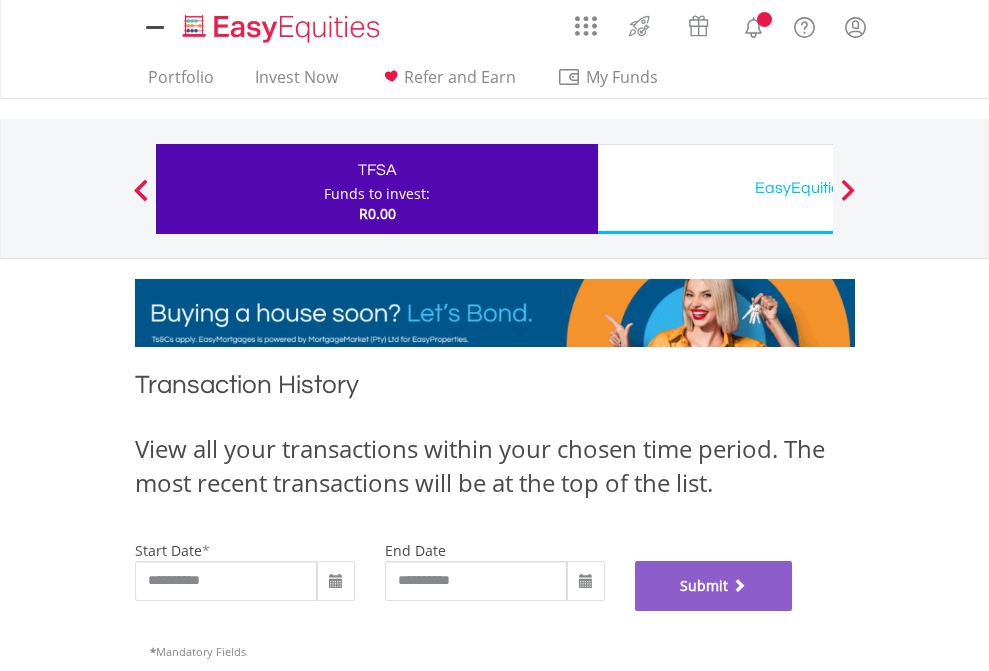 scroll, scrollTop: 811, scrollLeft: 0, axis: vertical 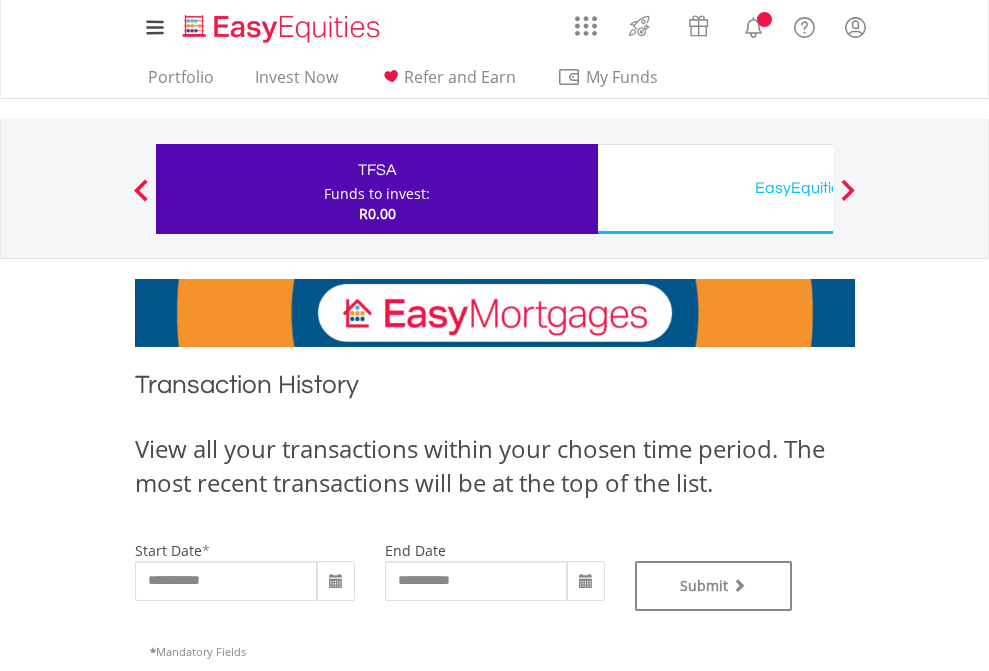 click on "EasyEquities USD" at bounding box center (818, 188) 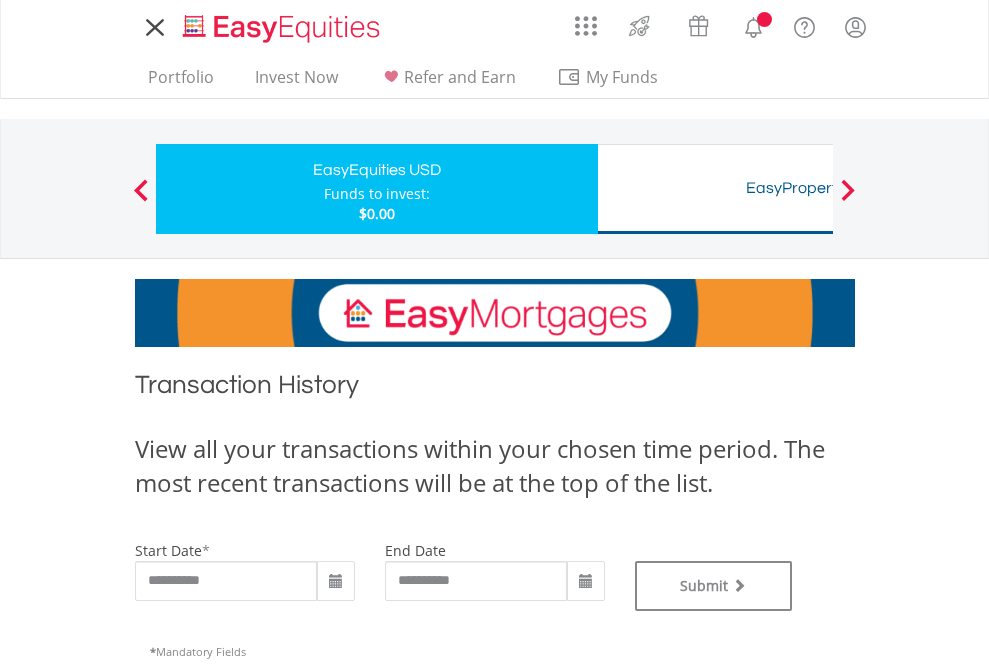 scroll, scrollTop: 0, scrollLeft: 0, axis: both 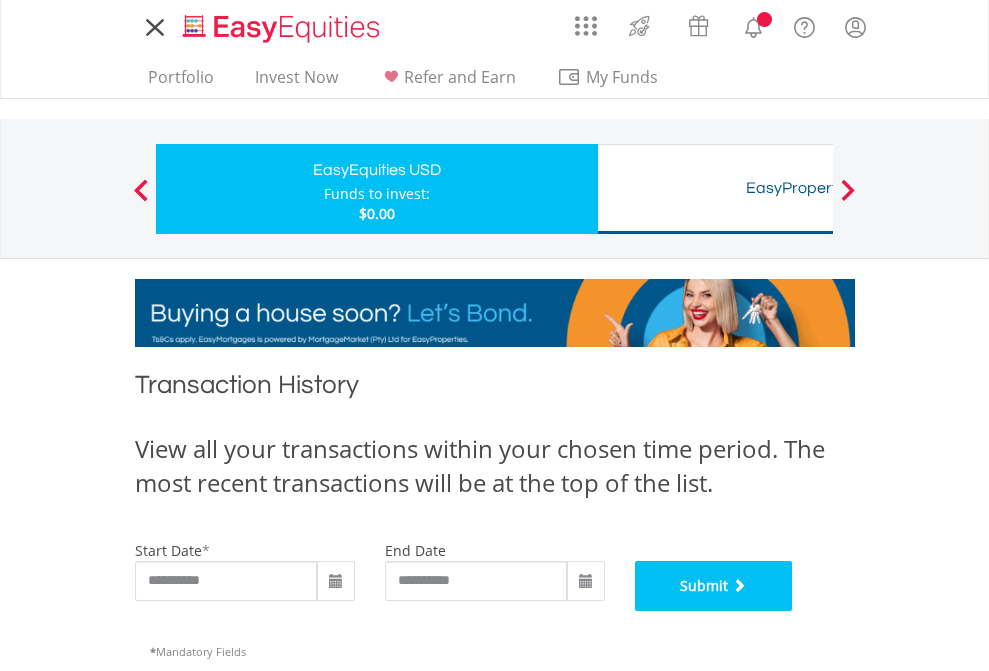 click on "Submit" at bounding box center [714, 586] 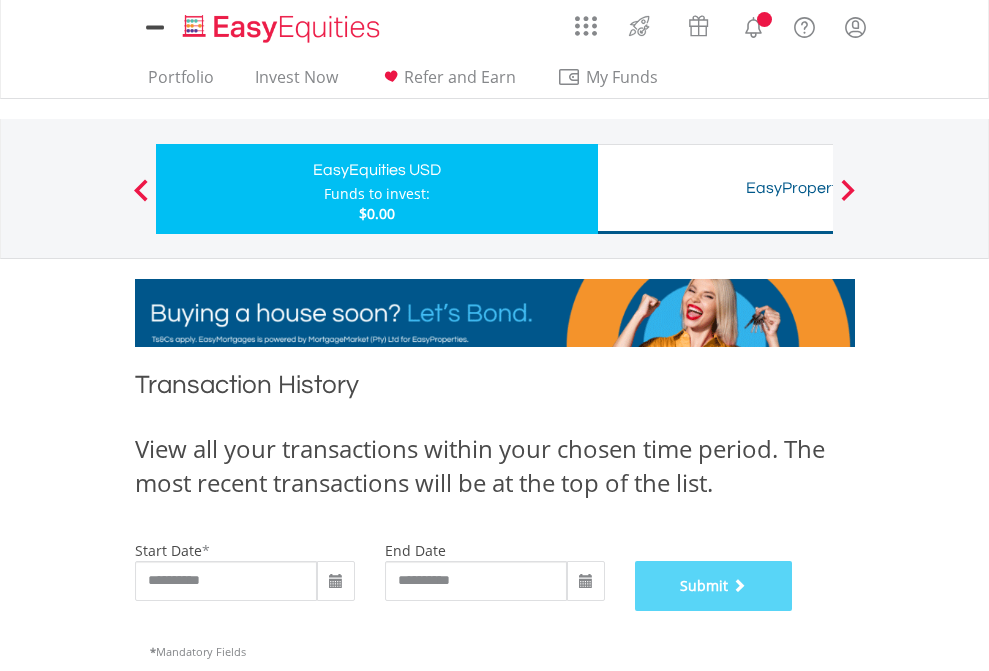 scroll, scrollTop: 811, scrollLeft: 0, axis: vertical 